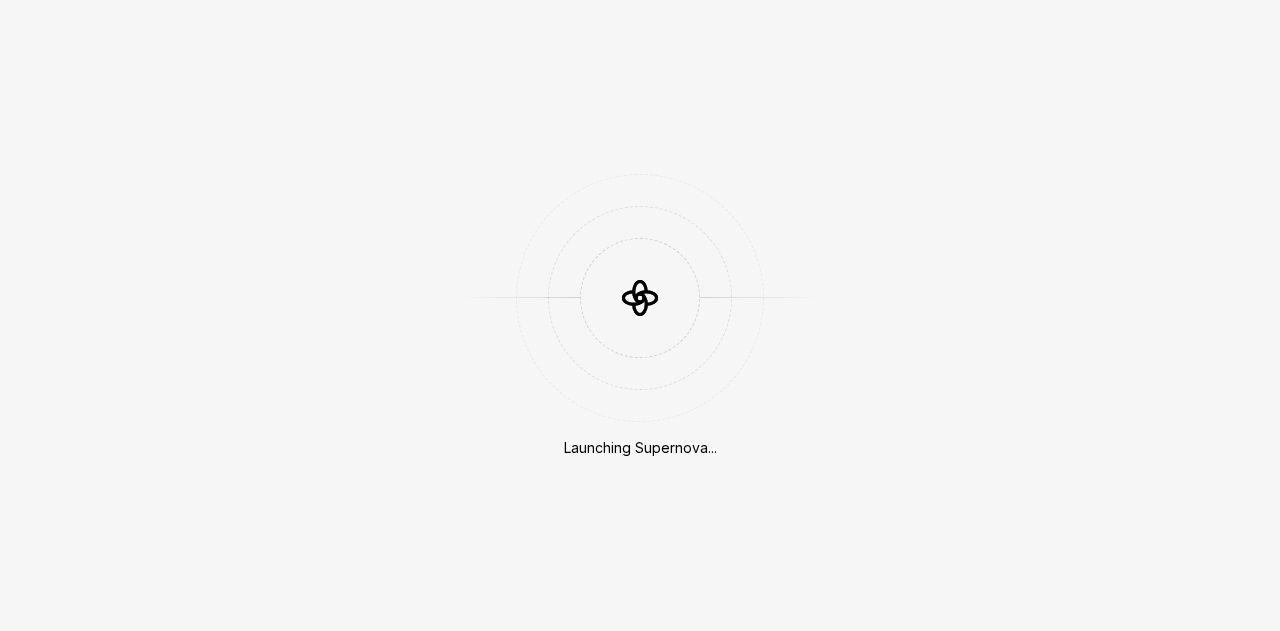 scroll, scrollTop: 0, scrollLeft: 0, axis: both 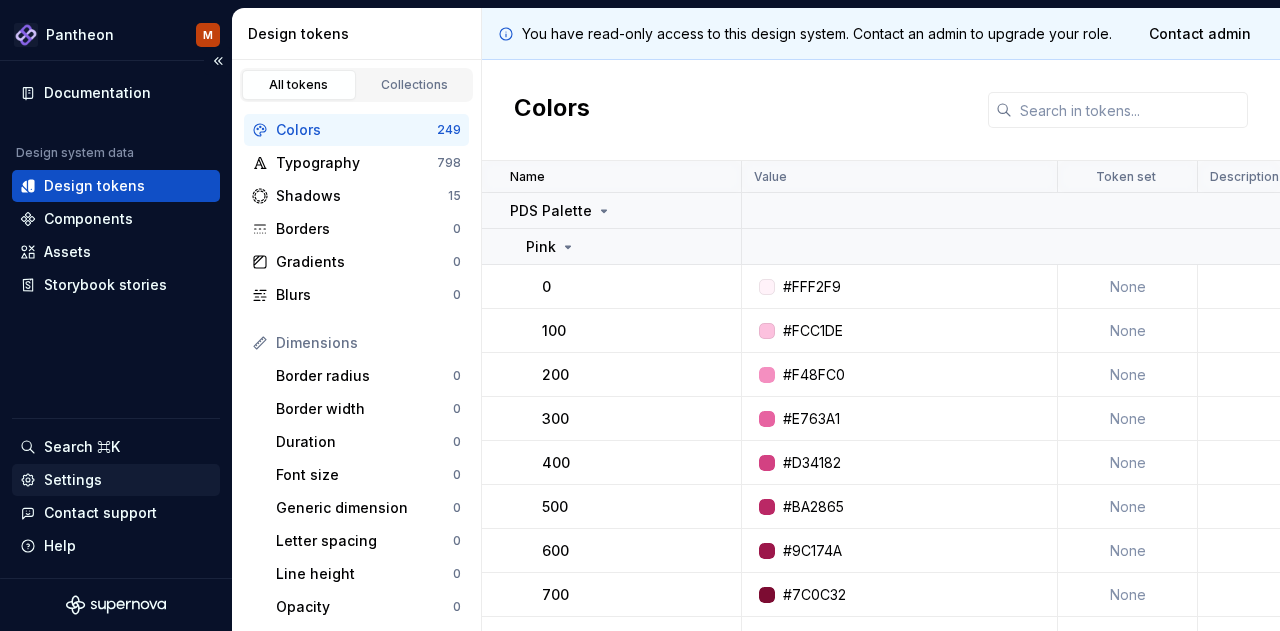click on "Settings" at bounding box center (73, 480) 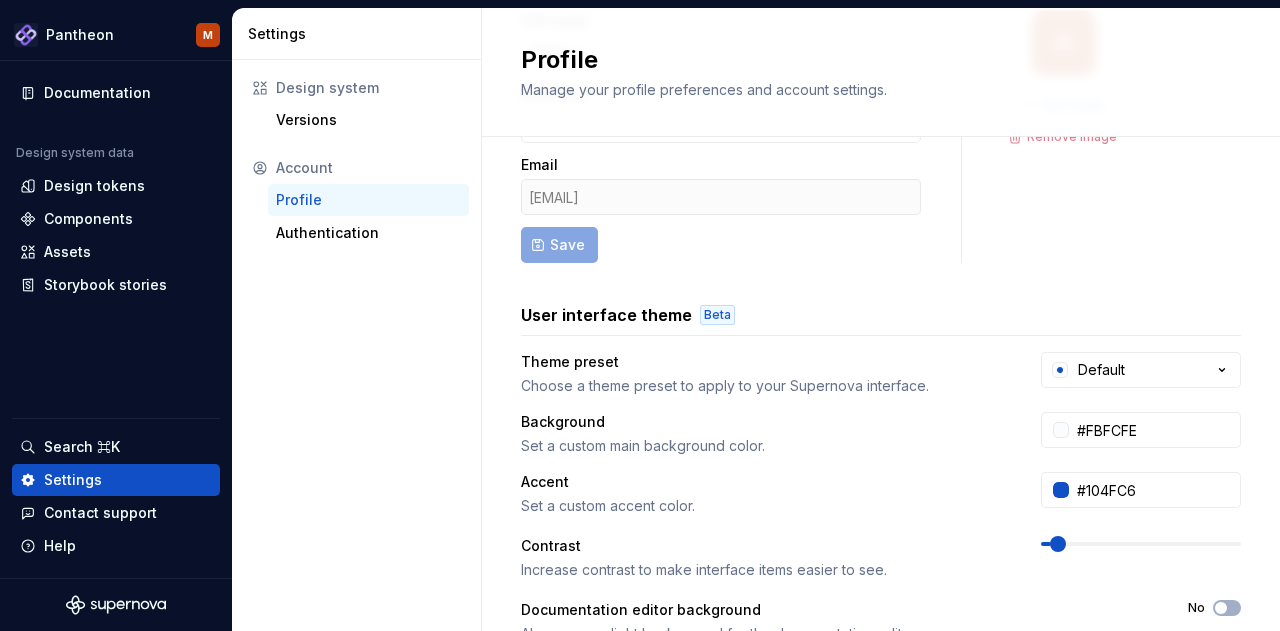 scroll, scrollTop: 0, scrollLeft: 0, axis: both 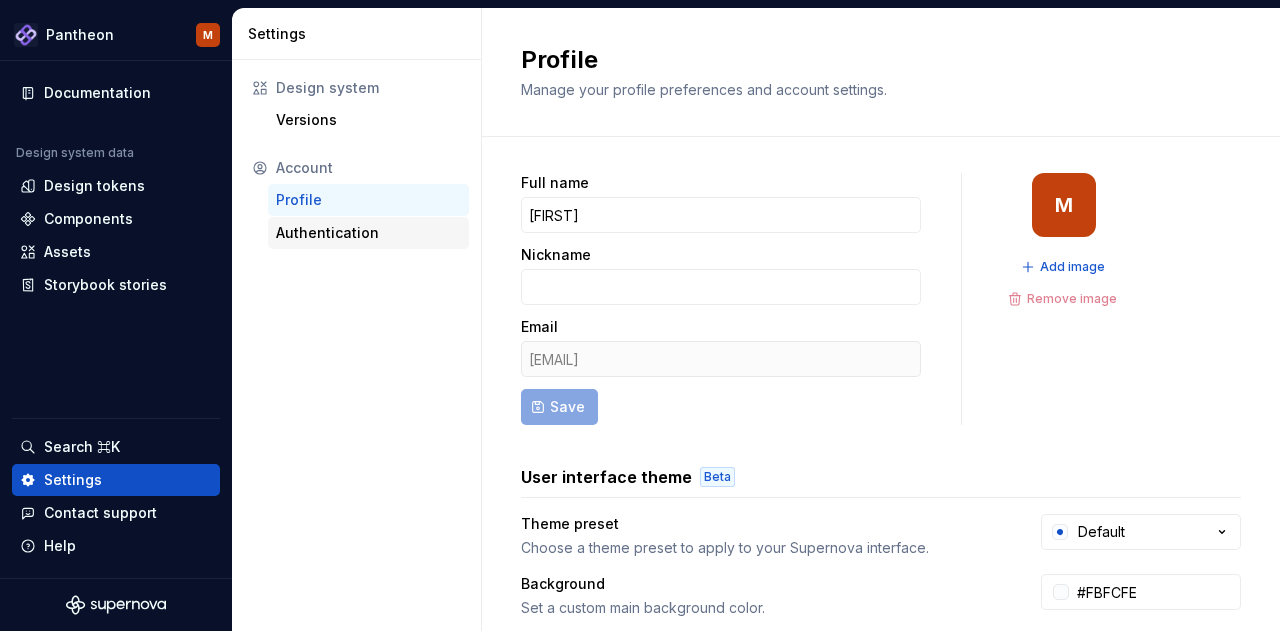 click on "Authentication" at bounding box center (368, 233) 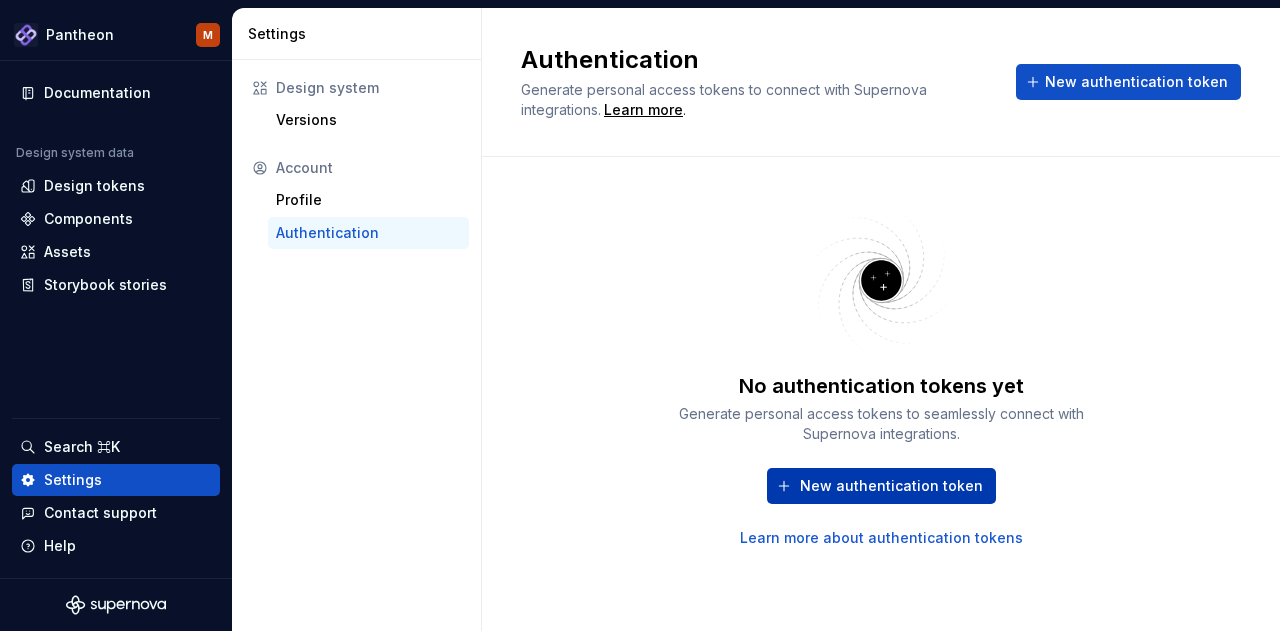 click on "New authentication token" at bounding box center [891, 486] 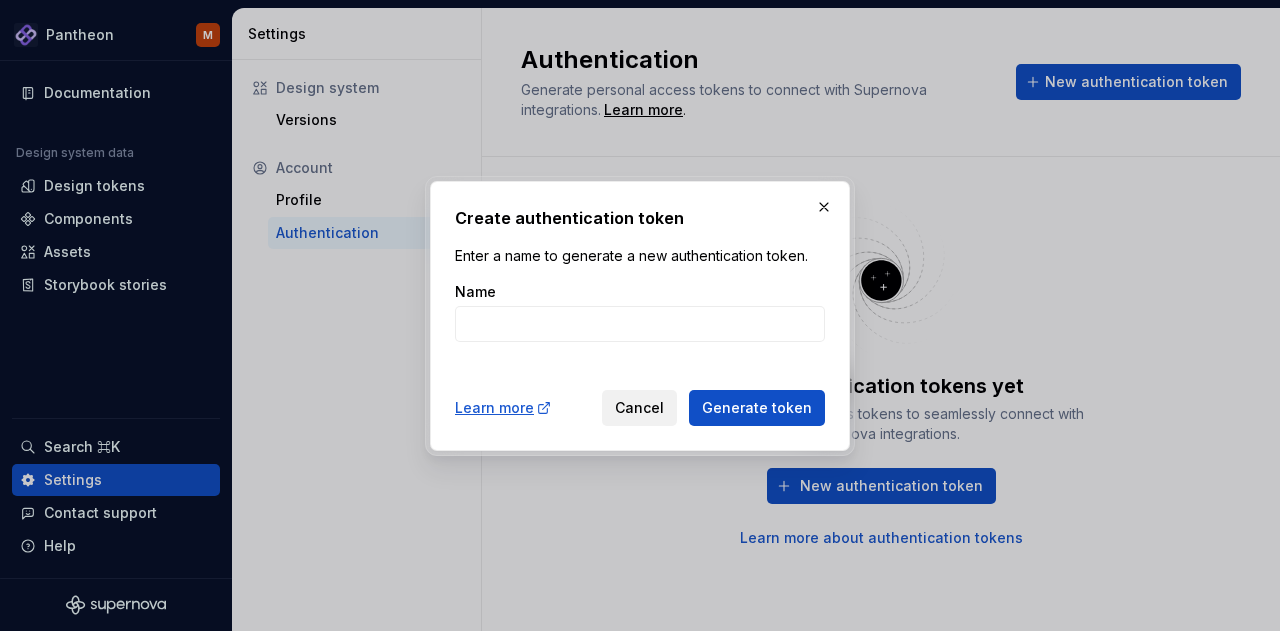 click on "Cancel" at bounding box center [639, 408] 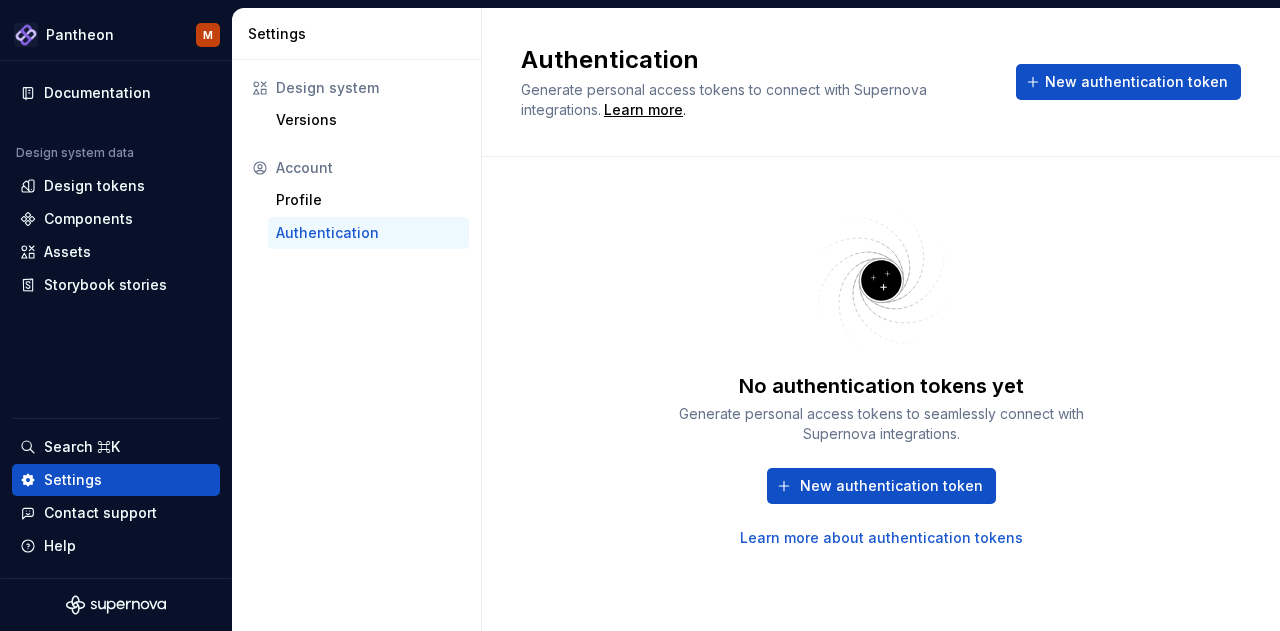 click on "Design system Versions Account Profile Authentication" at bounding box center (356, 345) 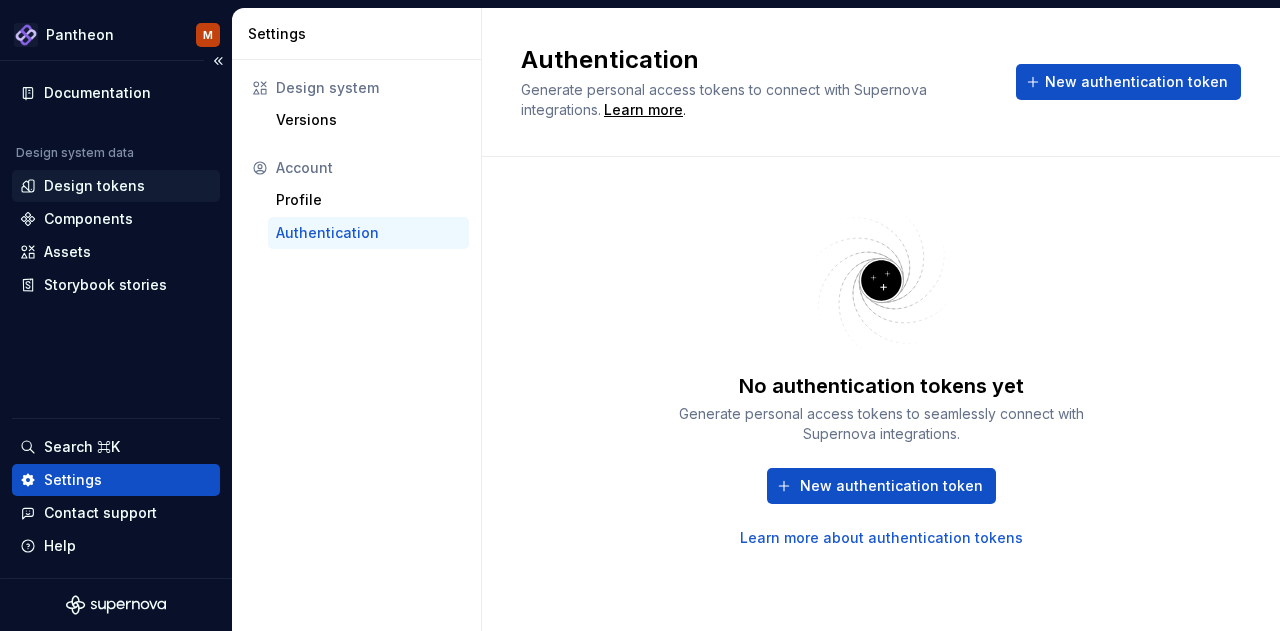 click on "Design tokens" at bounding box center [94, 186] 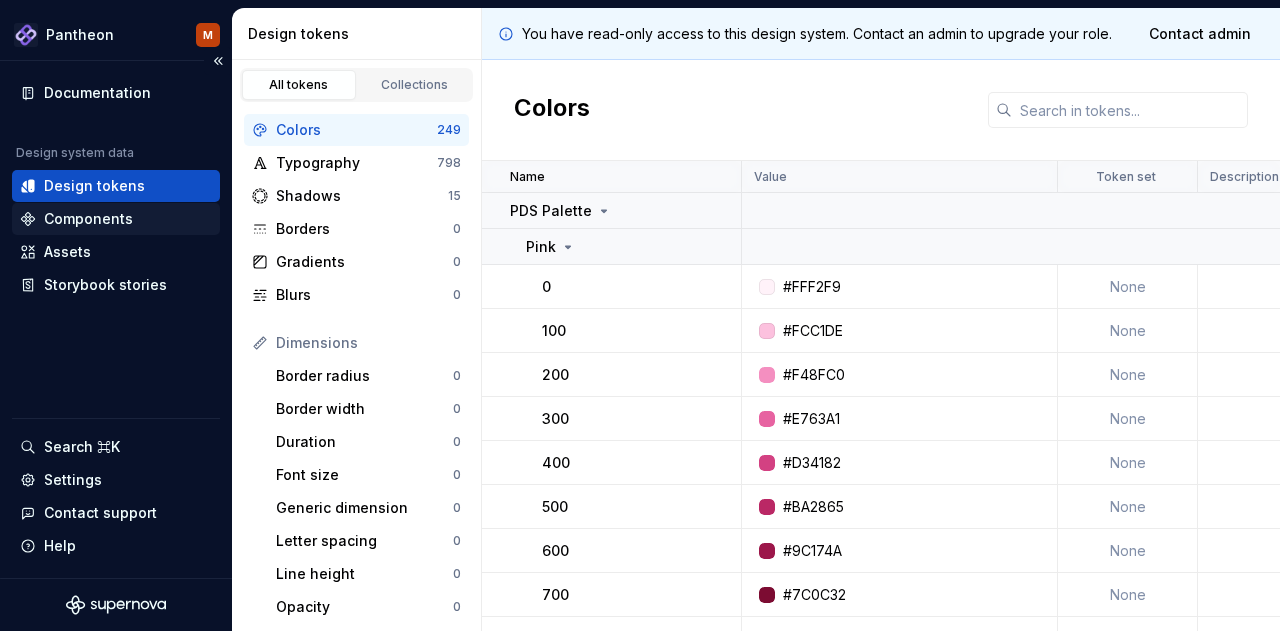 click on "Components" at bounding box center (88, 219) 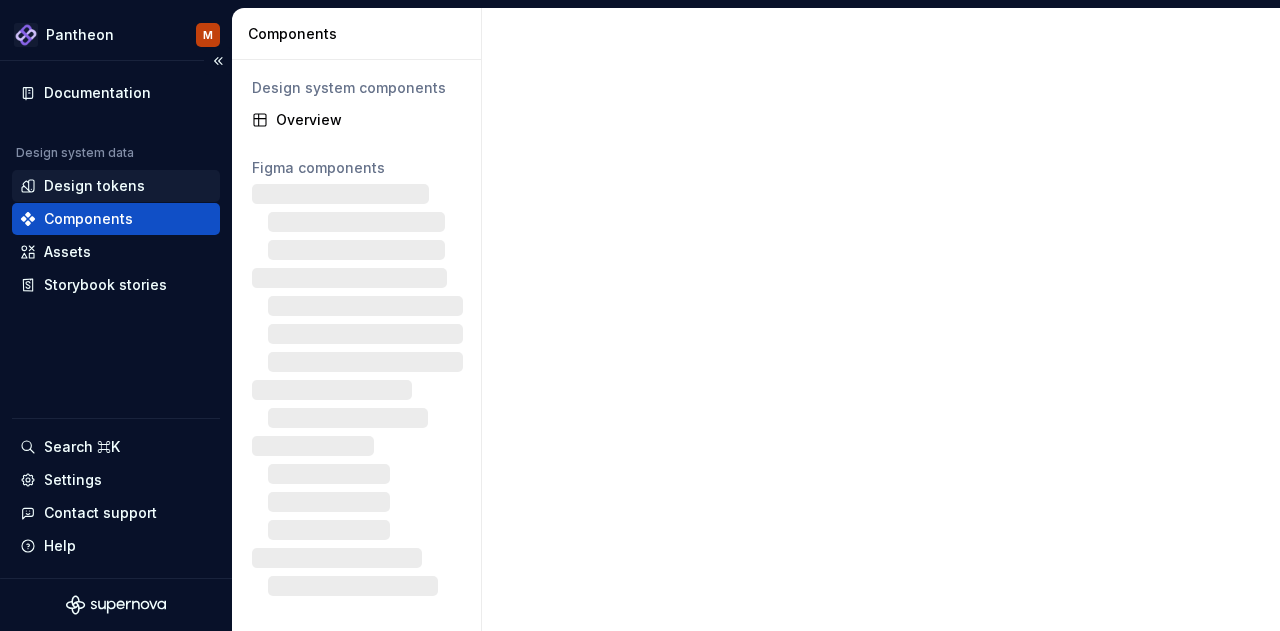 click on "Design tokens" at bounding box center [94, 186] 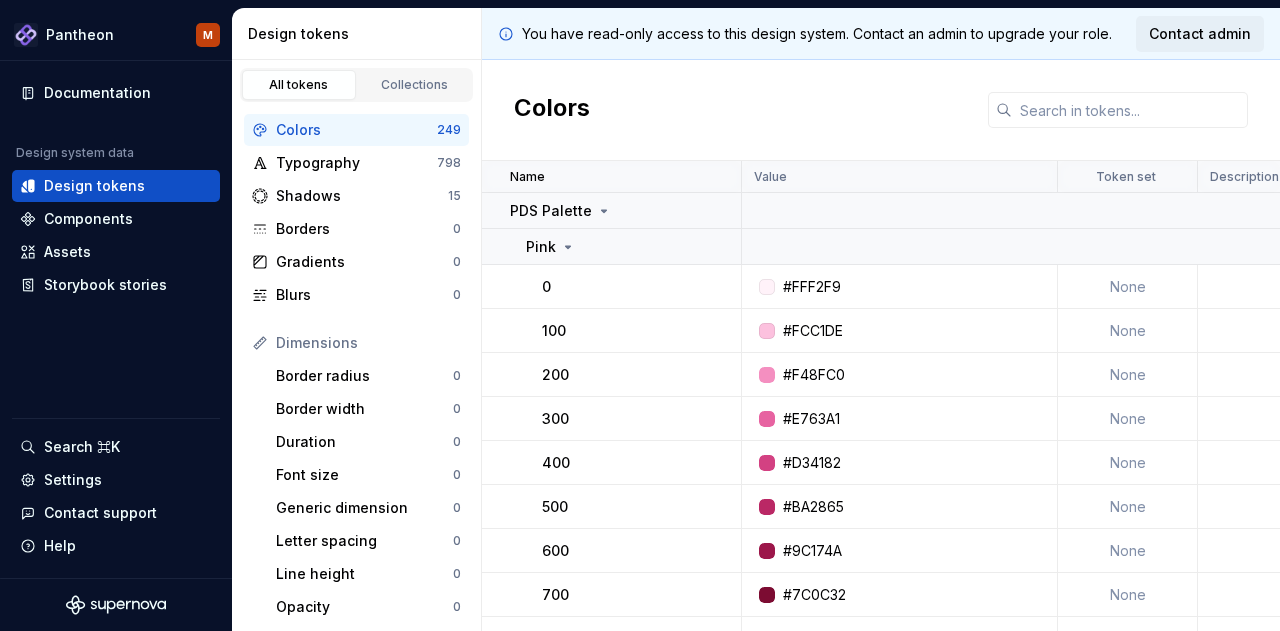 click on "Contact admin" at bounding box center (1200, 34) 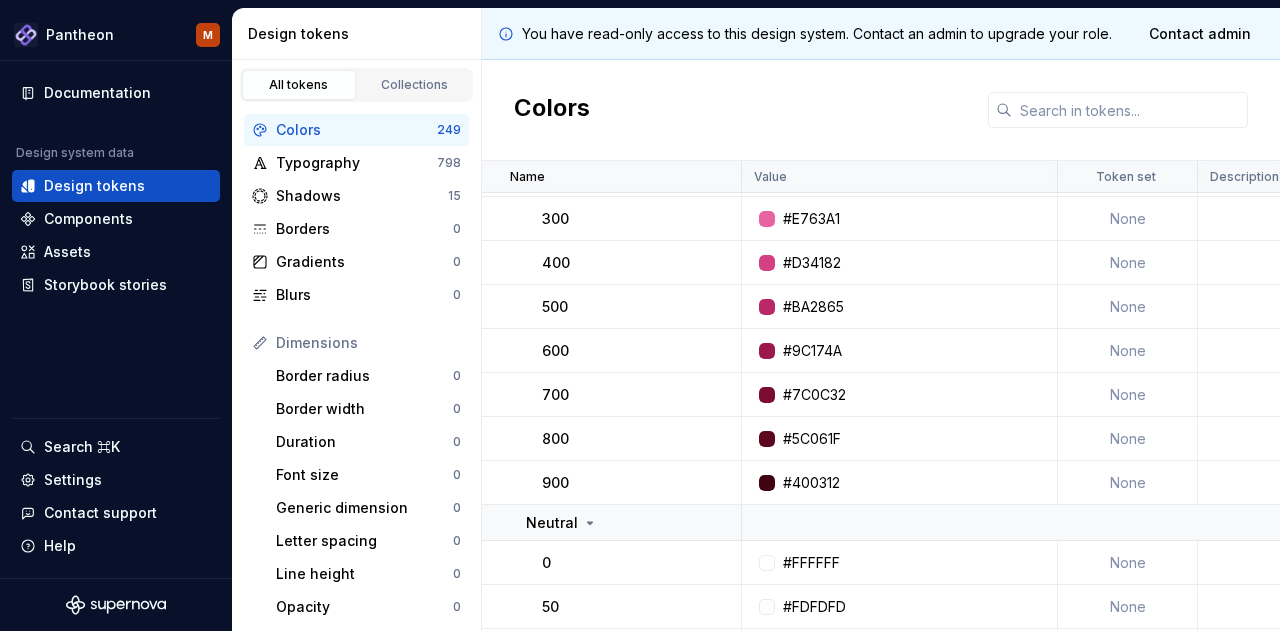 scroll, scrollTop: 0, scrollLeft: 0, axis: both 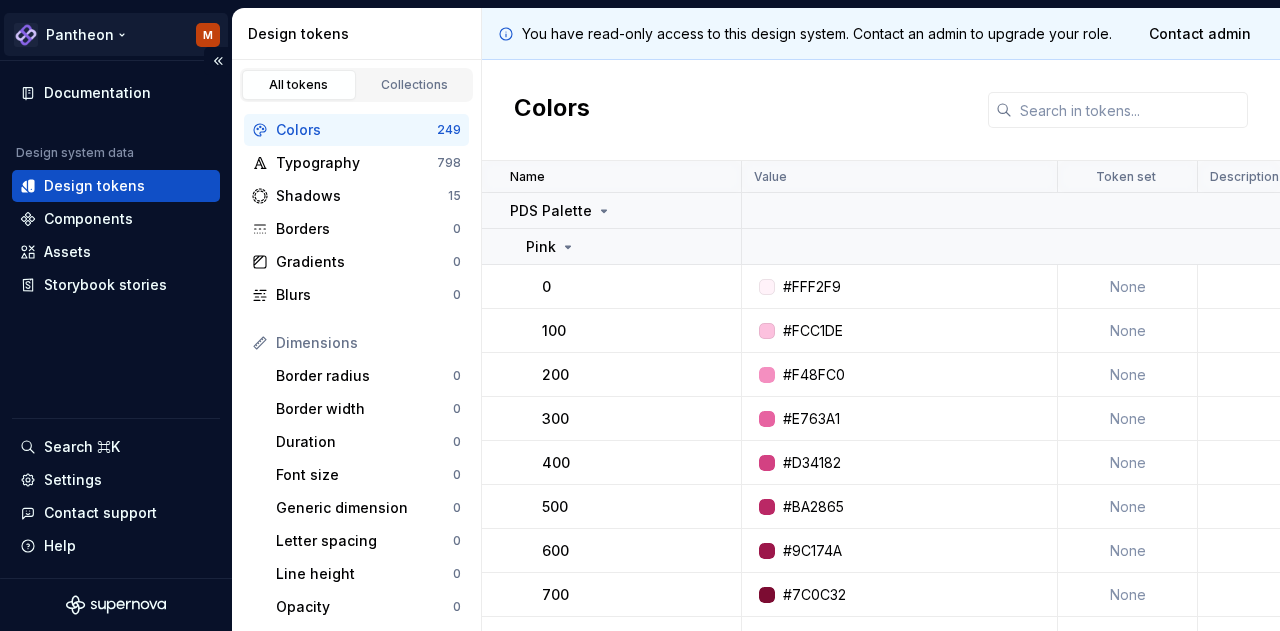 click on "Pantheon M Documentation Design system data Design tokens Components Assets Storybook stories Search ⌘K Settings Contact support Help Design tokens All tokens Collections Colors 249 Typography 798 Shadows 15 Borders 0 Gradients 0 Blurs 0 Dimensions Border radius 0 Border width 0 Duration 0 Font size 0 Generic dimension 0 Letter spacing 0 Line height 0 Opacity 0 Paragraph spacing 0 Size 0 Space 0 Z-index 0 Options Text decoration 0 Text case 0 Visibility 0 Strings Font family 0 Font weight/style 0 Generic string 0 Product copy 0 You have read-only access to this design system. Contact an admin to upgrade your role. Contact admin Colors Name Value Token set Description Last updated PDS Palette Pink 0 #FFF2F9 None 10 months ago 100 #FCC1DE None 10 months ago 200 #F48FC0 None 10 months ago 300 #E763A1 None 10 months ago 400 #D34182 None 10 months ago 500 #BA2865 None 10 months ago 600 #9C174A None 10 months ago 700 #7C0C32 None 10 months ago 800 #5C061F None 10 months ago 900 #400312 None 10 months ago Neutral" at bounding box center (640, 315) 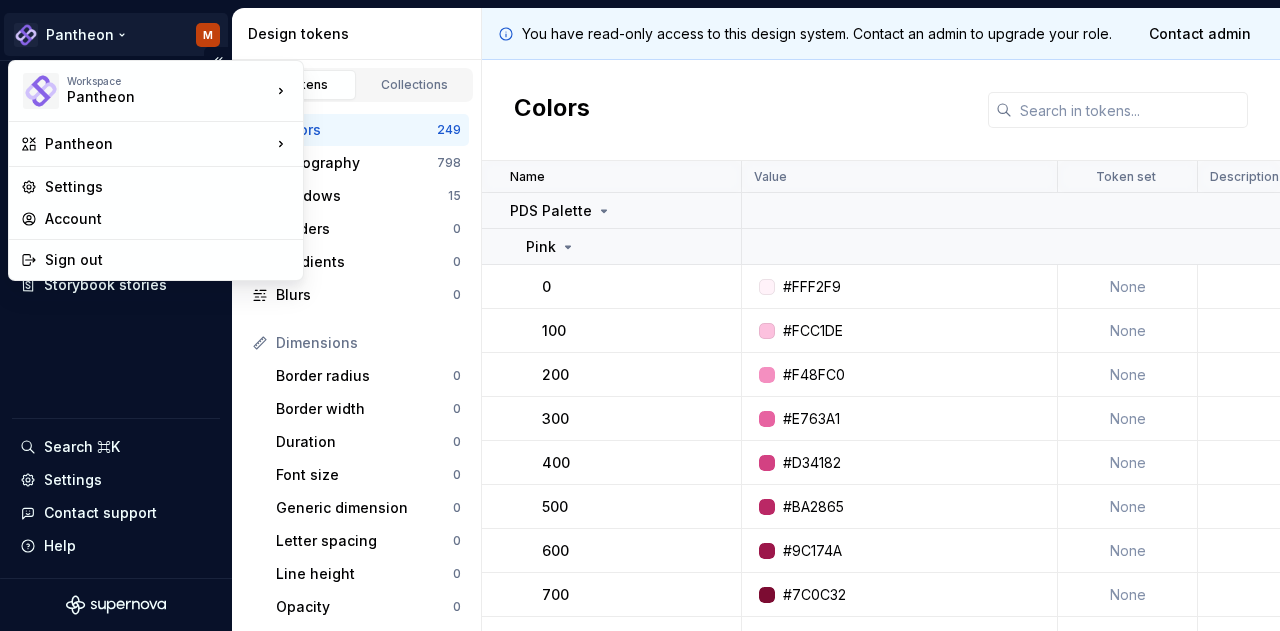 click on "Pantheon M Documentation Design system data Design tokens Components Assets Storybook stories Search ⌘K Settings Contact support Help Design tokens All tokens Collections Colors 249 Typography 798 Shadows 15 Borders 0 Gradients 0 Blurs 0 Dimensions Border radius 0 Border width 0 Duration 0 Font size 0 Generic dimension 0 Letter spacing 0 Line height 0 Opacity 0 Paragraph spacing 0 Size 0 Space 0 Z-index 0 Options Text decoration 0 Text case 0 Visibility 0 Strings Font family 0 Font weight/style 0 Generic string 0 Product copy 0 You have read-only access to this design system. Contact an admin to upgrade your role. Contact admin Colors Name Value Token set Description Last updated PDS Palette Pink 0 #FFF2F9 None 10 months ago 100 #FCC1DE None 10 months ago 200 #F48FC0 None 10 months ago 300 #E763A1 None 10 months ago 400 #D34182 None 10 months ago 500 #BA2865 None 10 months ago 600 #9C174A None 10 months ago 700 #7C0C32 None 10 months ago 800 #5C061F None 10 months ago 900 #400312 None 10 months ago Neutral" at bounding box center [640, 315] 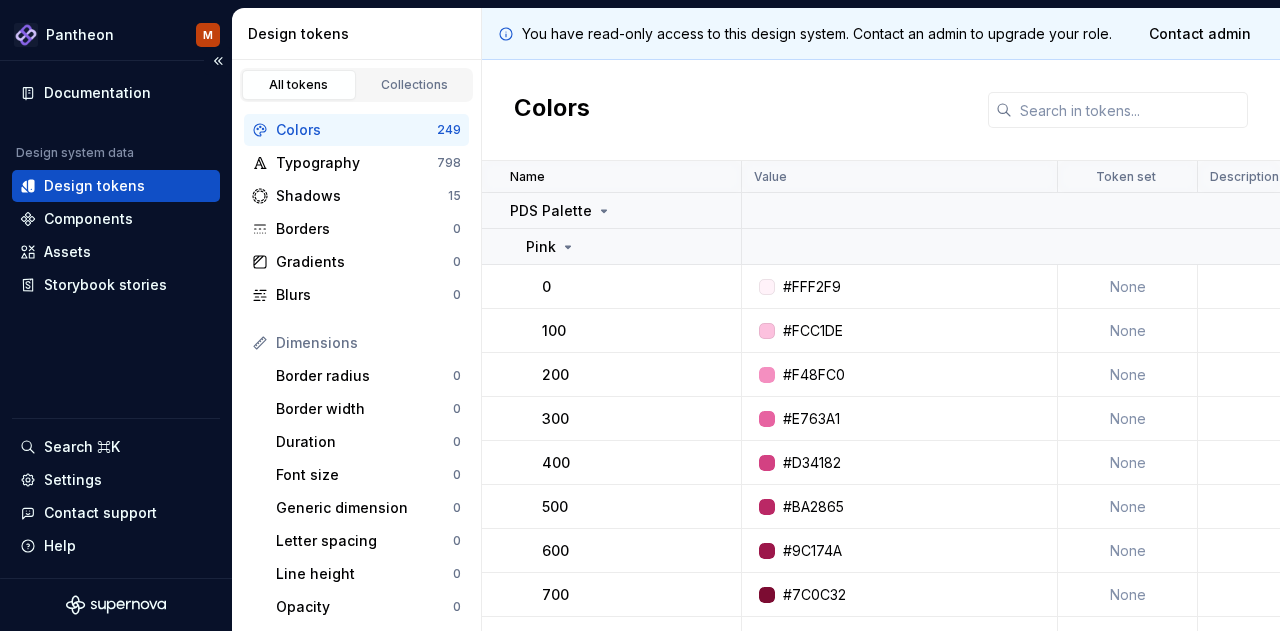 click on "Documentation Design system data Design tokens Components Assets Storybook stories Search ⌘K Settings Contact support Help" at bounding box center (116, 319) 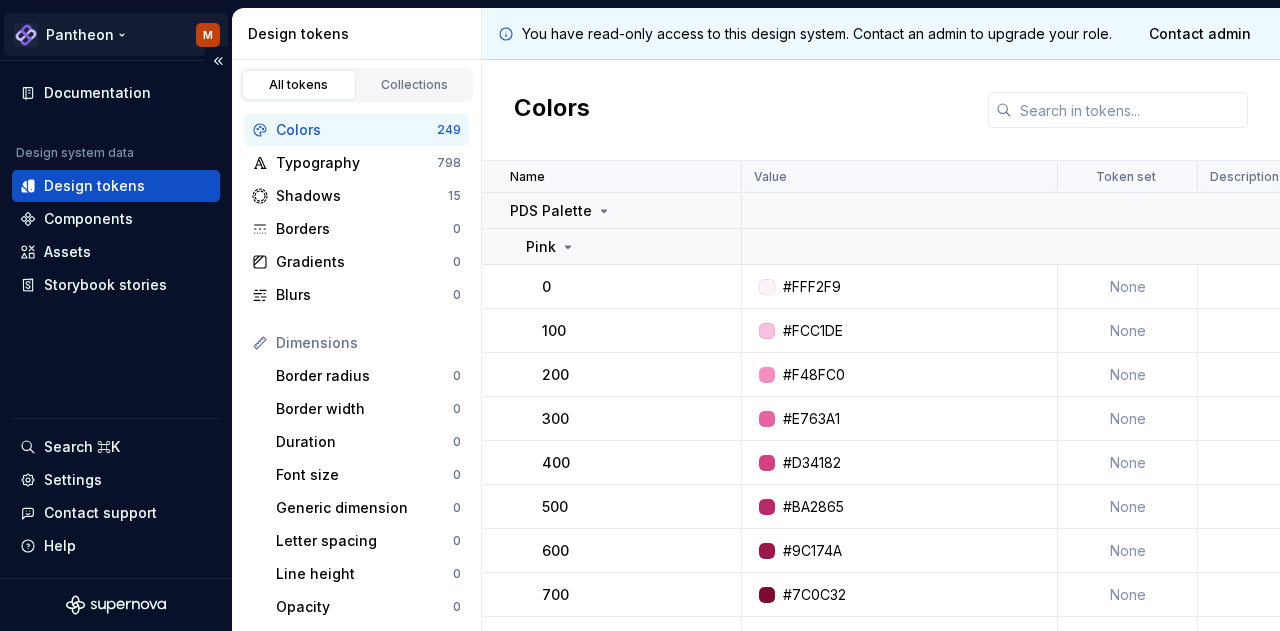 click on "Pantheon M Documentation Design system data Design tokens Components Assets Storybook stories Search ⌘K Settings Contact support Help Design tokens All tokens Collections Colors 249 Typography 798 Shadows 15 Borders 0 Gradients 0 Blurs 0 Dimensions Border radius 0 Border width 0 Duration 0 Font size 0 Generic dimension 0 Letter spacing 0 Line height 0 Opacity 0 Paragraph spacing 0 Size 0 Space 0 Z-index 0 Options Text decoration 0 Text case 0 Visibility 0 Strings Font family 0 Font weight/style 0 Generic string 0 Product copy 0 You have read-only access to this design system. Contact an admin to upgrade your role. Contact admin Colors Name Value Token set Description Last updated PDS Palette Pink 0 #FFF2F9 None 10 months ago 100 #FCC1DE None 10 months ago 200 #F48FC0 None 10 months ago 300 #E763A1 None 10 months ago 400 #D34182 None 10 months ago 500 #BA2865 None 10 months ago 600 #9C174A None 10 months ago 700 #7C0C32 None 10 months ago 800 #5C061F None 10 months ago 900 #400312 None 10 months ago Neutral" at bounding box center [640, 315] 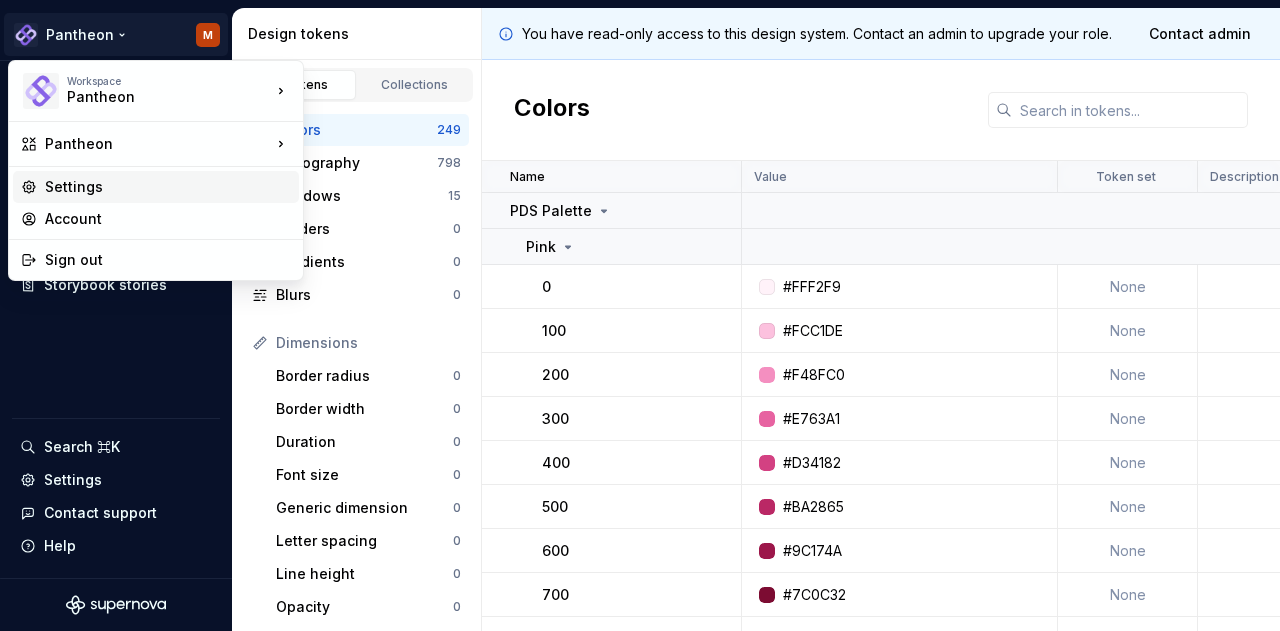 click on "Settings" at bounding box center (168, 187) 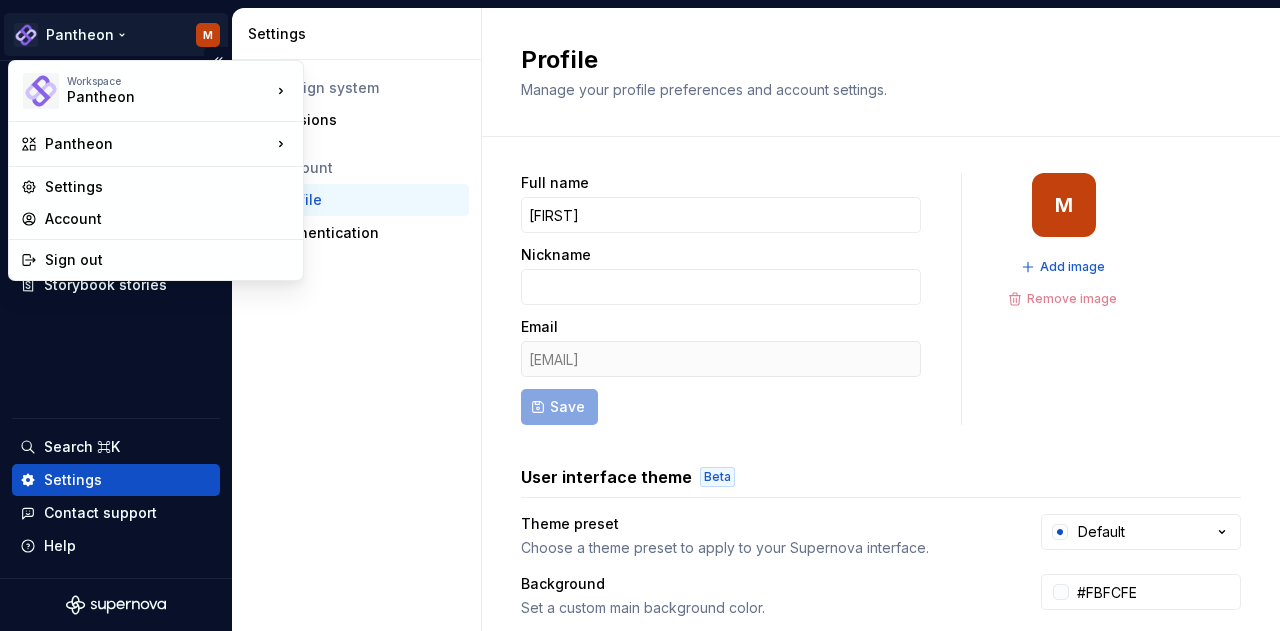 click on "Pantheon M Documentation Design system data Design tokens Components Assets Storybook stories Search ⌘K Settings Contact support Help Settings Design system Versions Account Profile Authentication Profile Manage your profile preferences and account settings. Full name [FIRST] Nickname Email [EMAIL] Save M Add image Remove image User interface theme Beta Theme preset Choose a theme preset to apply to your Supernova interface. Default Background Set a custom main background color. #FBFCFE Accent Set a custom accent color. #104FC6 Contrast Increase contrast to make interface items easier to see. Documentation editor background Always use a light background for the documentation editor. No Danger zone Permanently delete my account All data will be deleted immediately. Delete account For information on how we use your data, please refer to our Privacy Policy ." at bounding box center [640, 315] 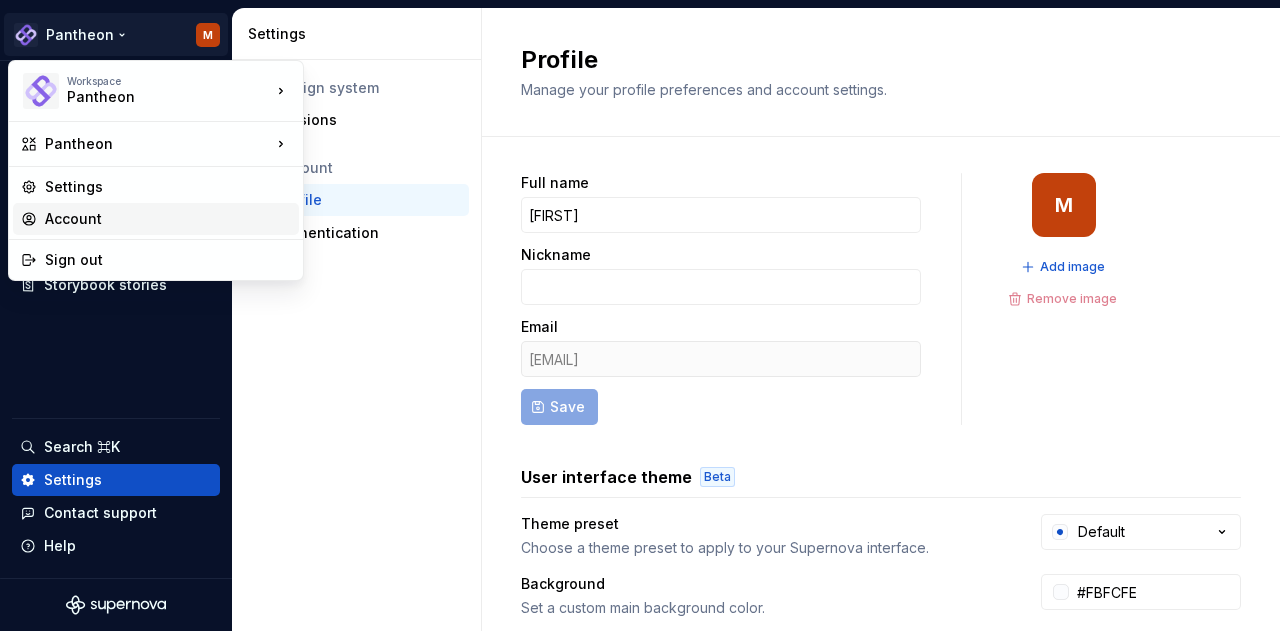 click on "Account" at bounding box center [168, 219] 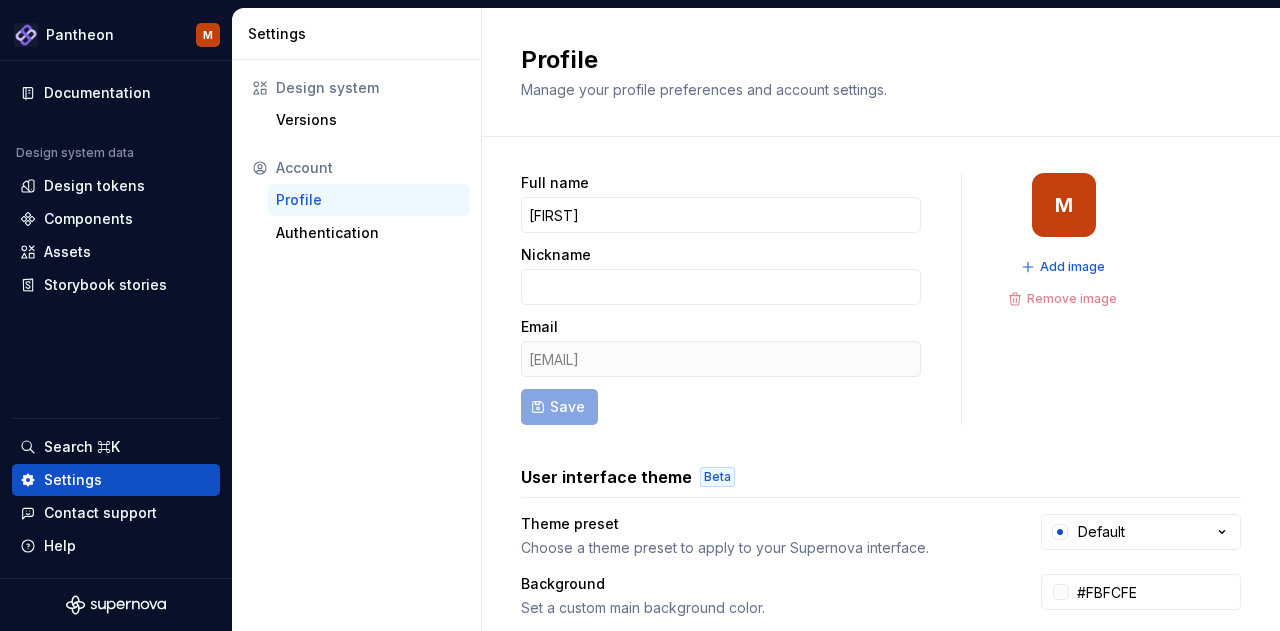 click on "Design system Versions Account Profile Authentication" at bounding box center (356, 345) 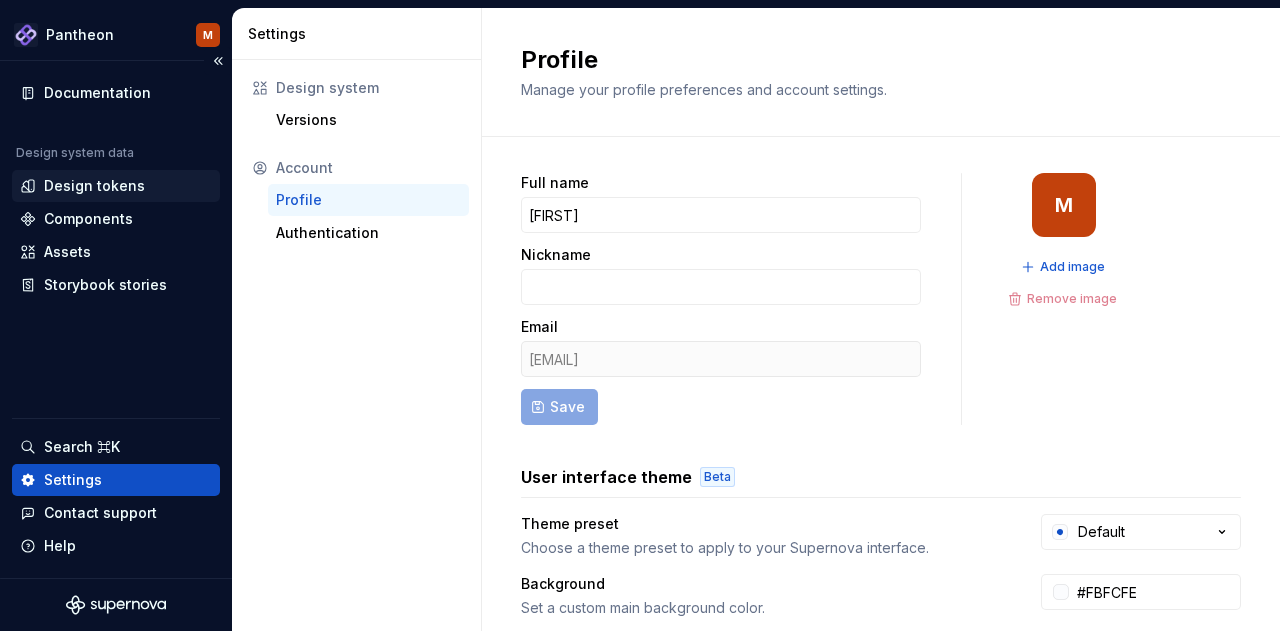click on "Design tokens" at bounding box center [94, 186] 